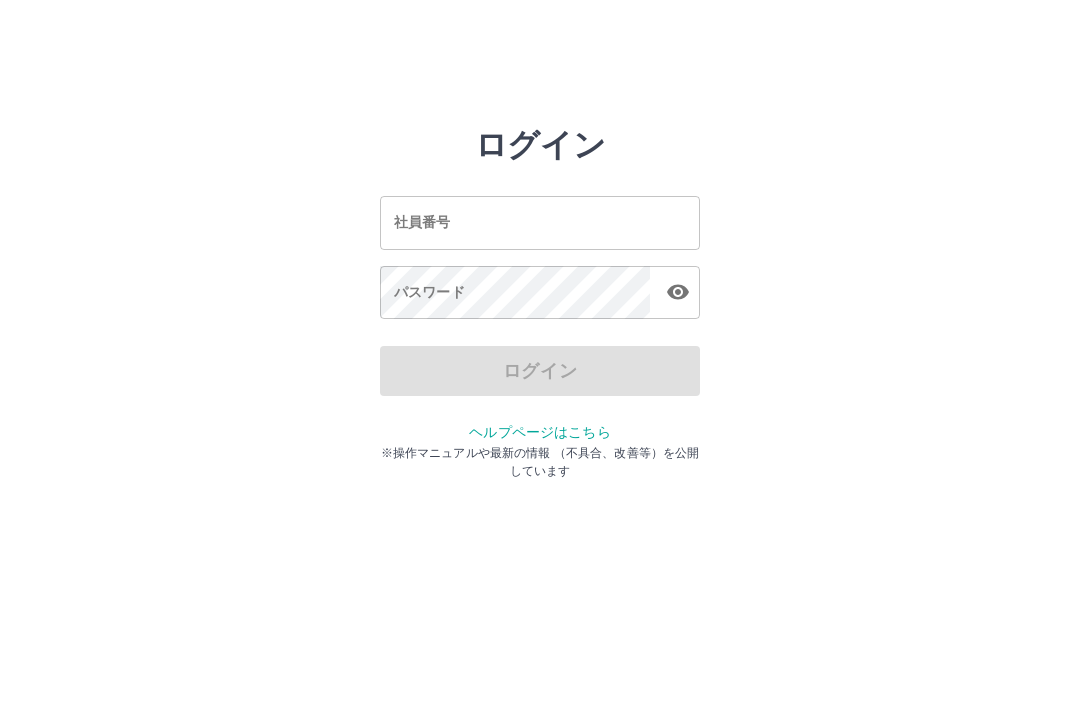 click on "社員番号" at bounding box center [540, 222] 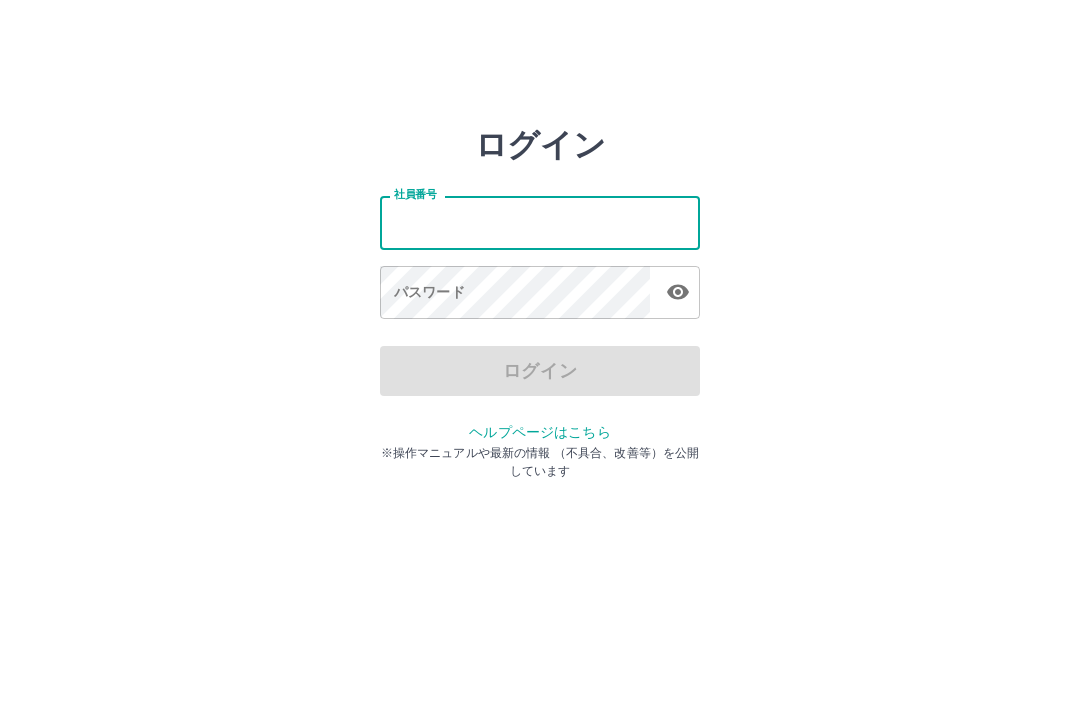 scroll, scrollTop: 0, scrollLeft: 0, axis: both 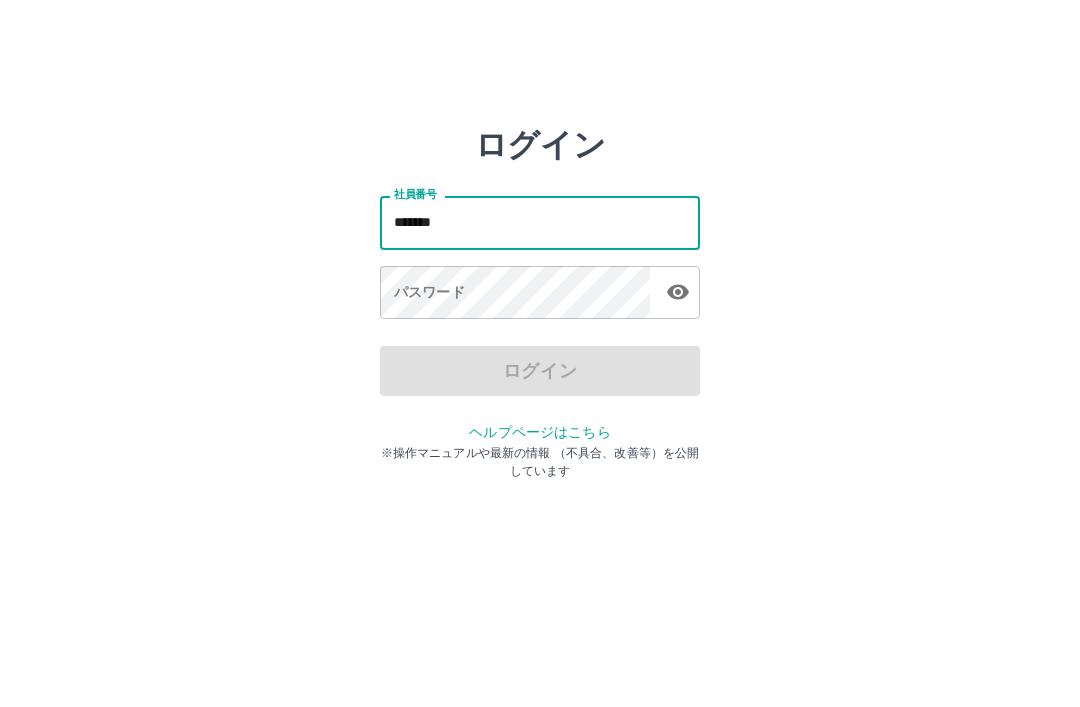 type on "*******" 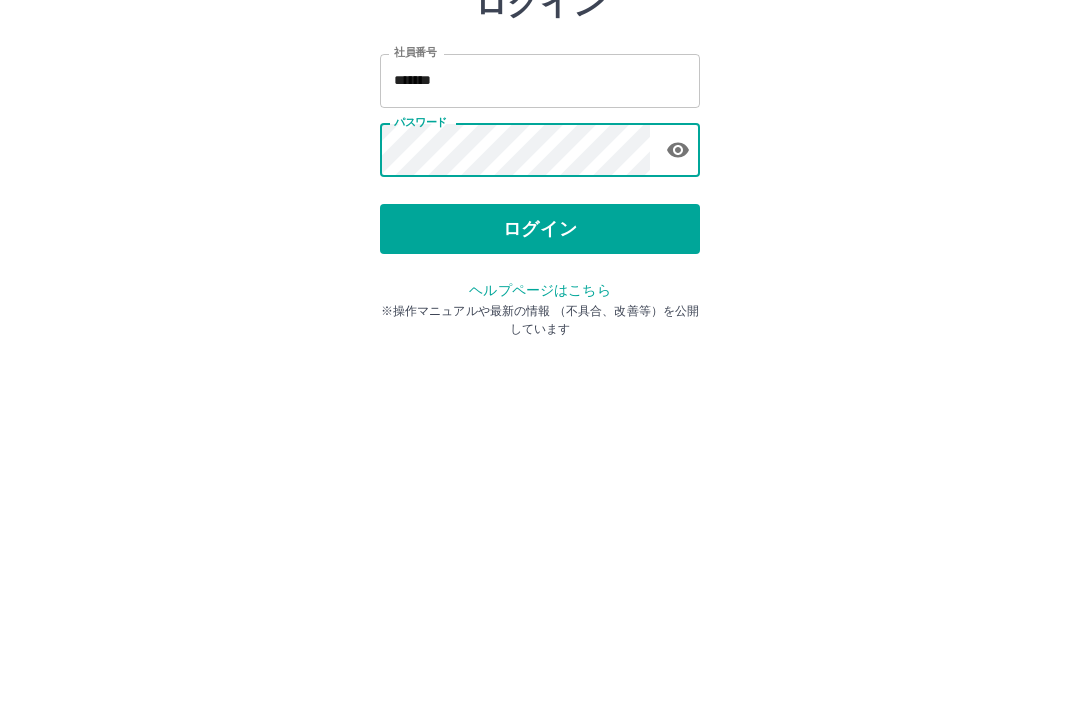 click on "ログイン" at bounding box center (540, 371) 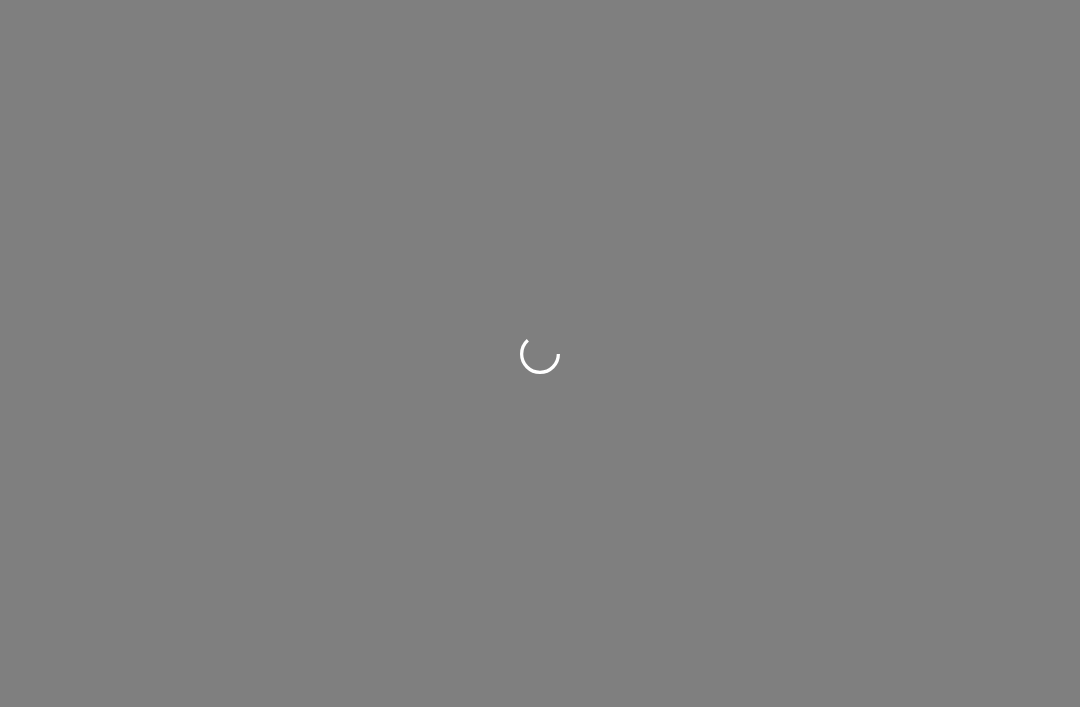 scroll, scrollTop: 0, scrollLeft: 0, axis: both 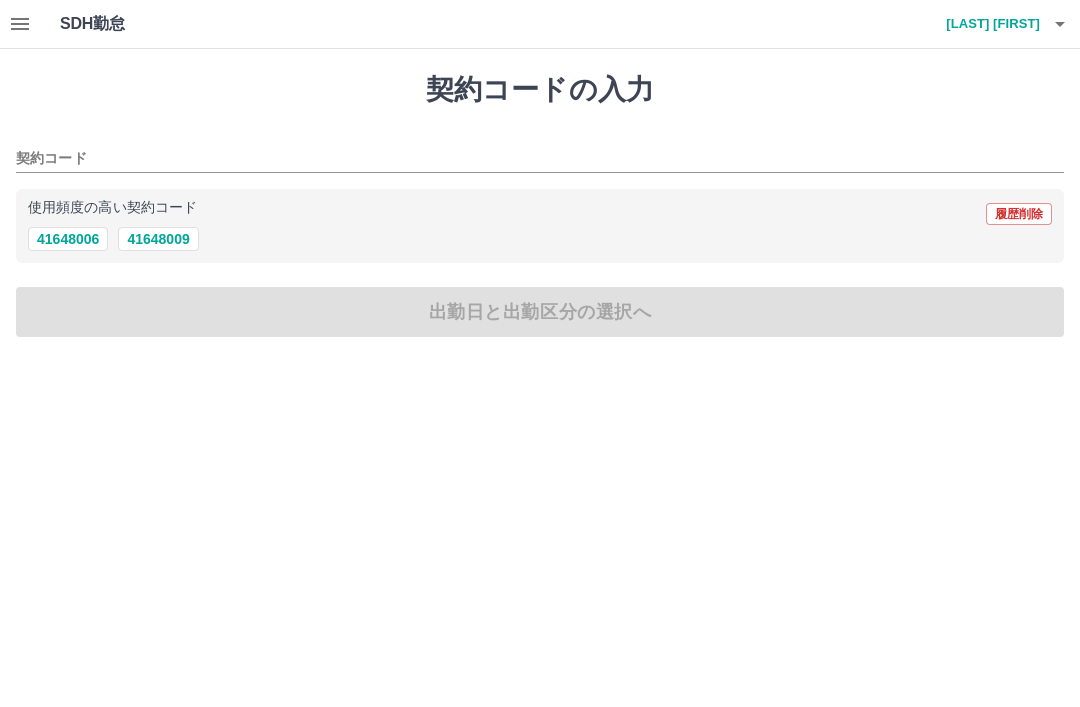 click on "41648006" at bounding box center [68, 239] 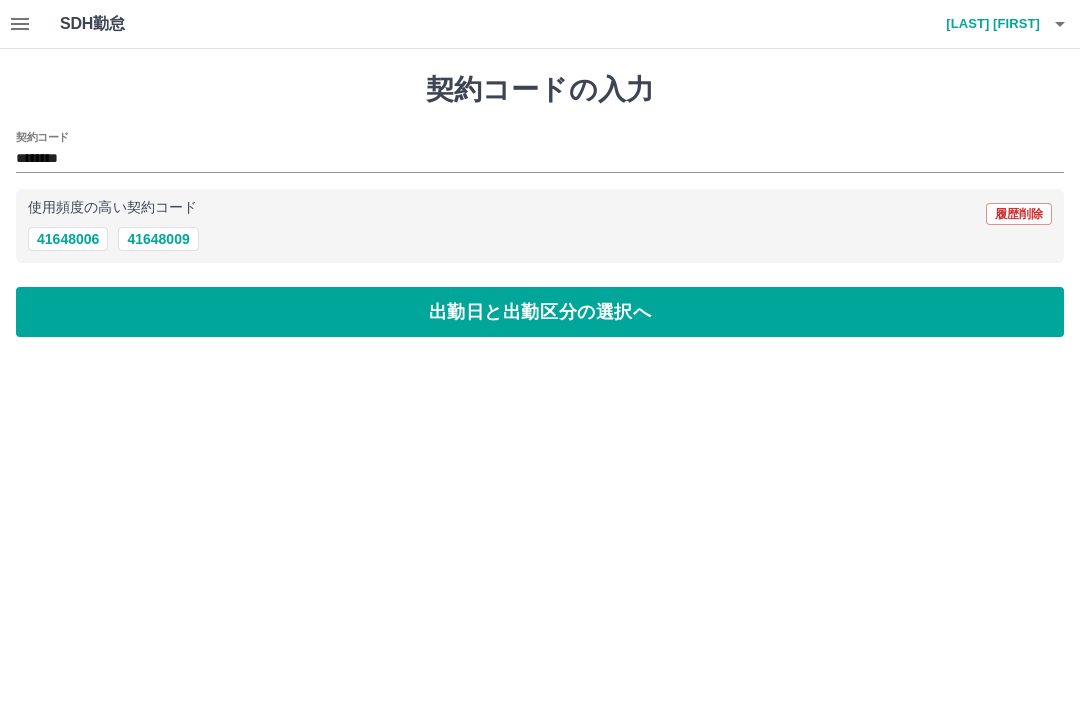 click on "出勤日と出勤区分の選択へ" at bounding box center (540, 312) 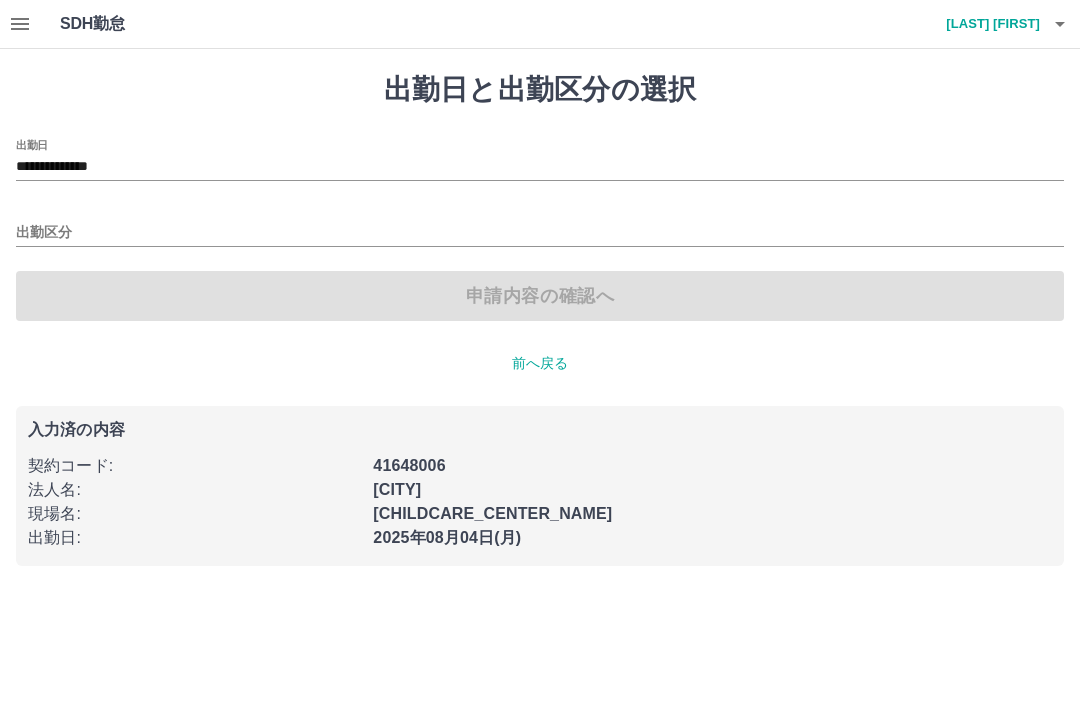 click on "出勤区分" at bounding box center (540, 233) 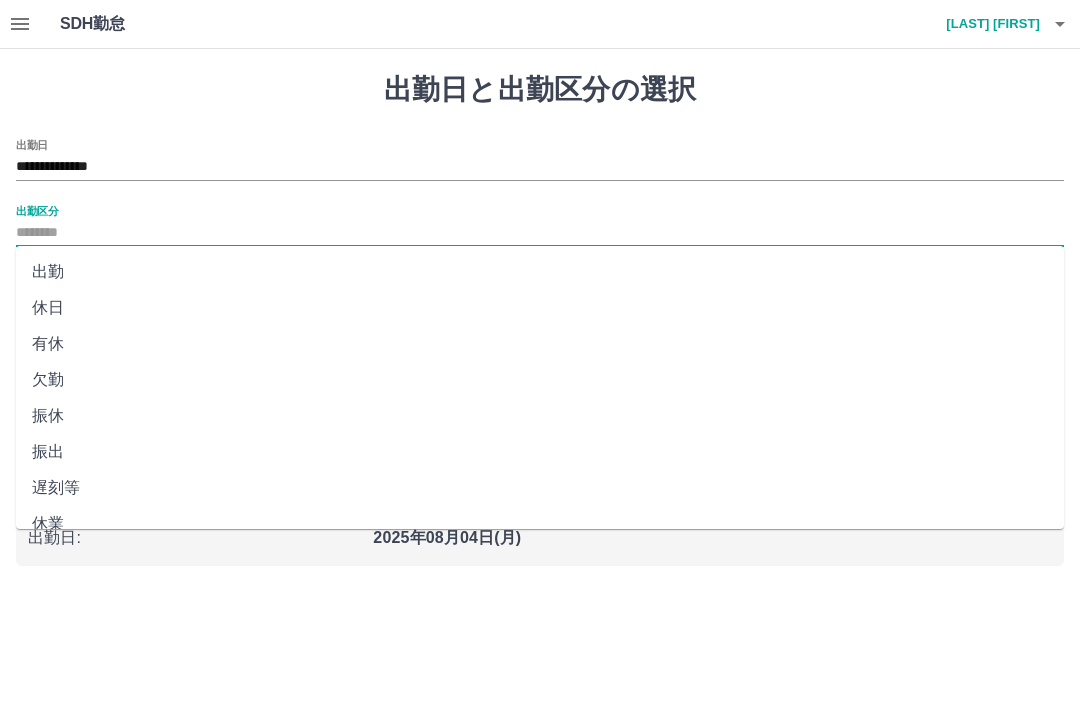 click on "出勤" at bounding box center (540, 272) 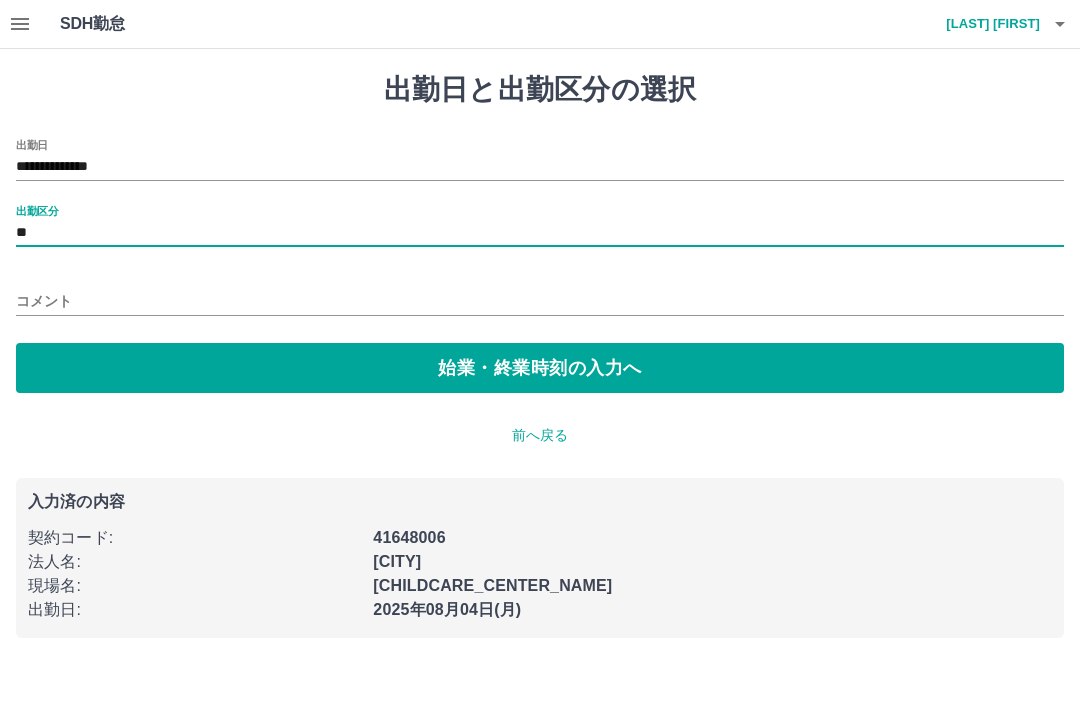 click on "始業・終業時刻の入力へ" at bounding box center [540, 368] 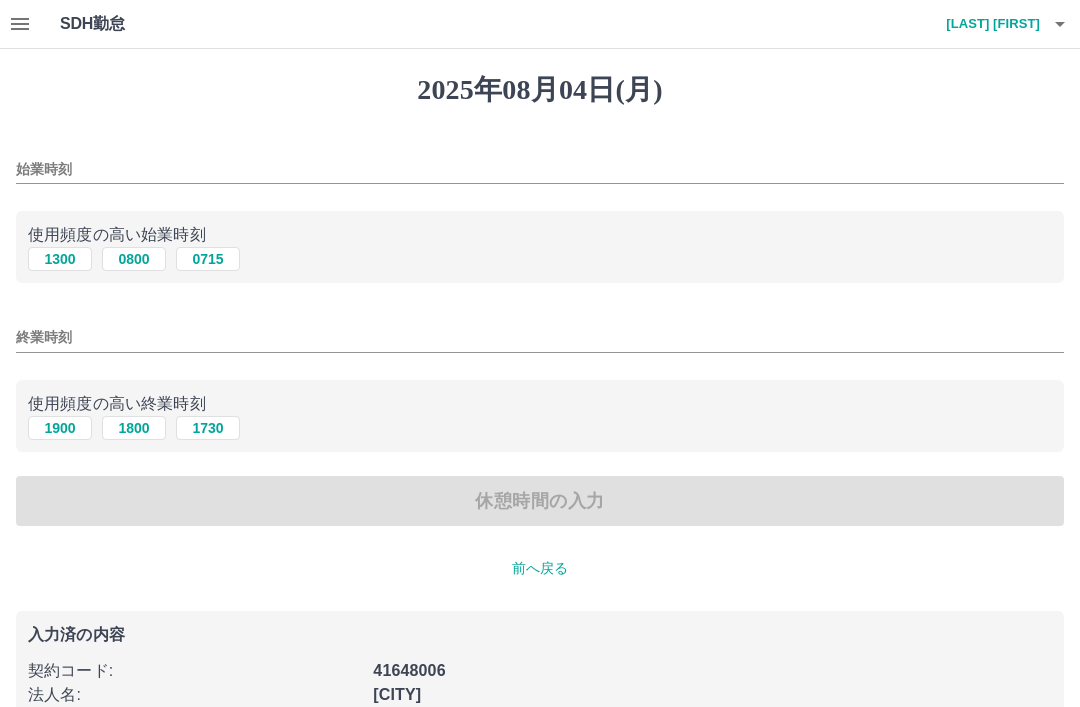 click on "0715" at bounding box center (208, 259) 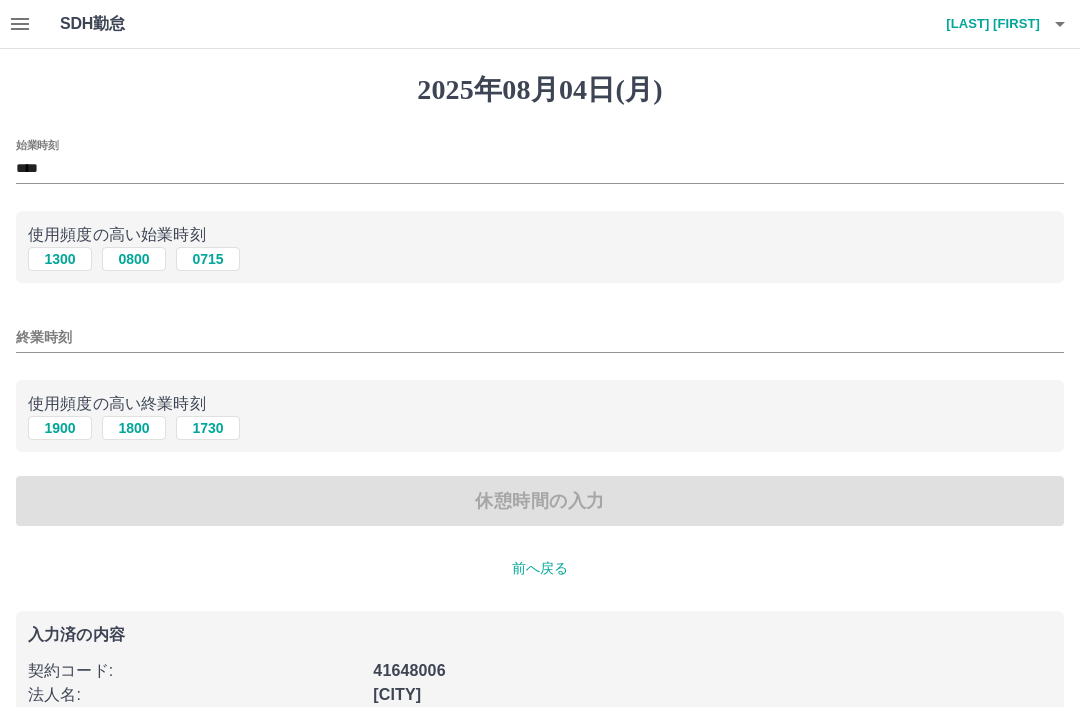 click on "1730" at bounding box center (208, 428) 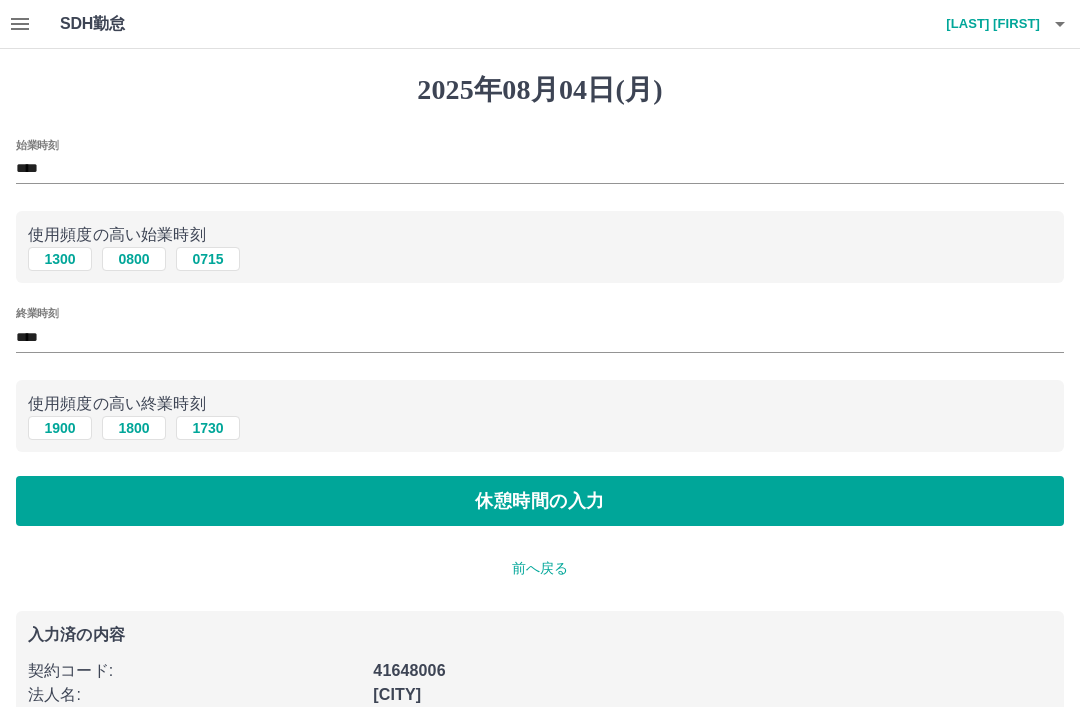 click on "休憩時間の入力" at bounding box center (540, 501) 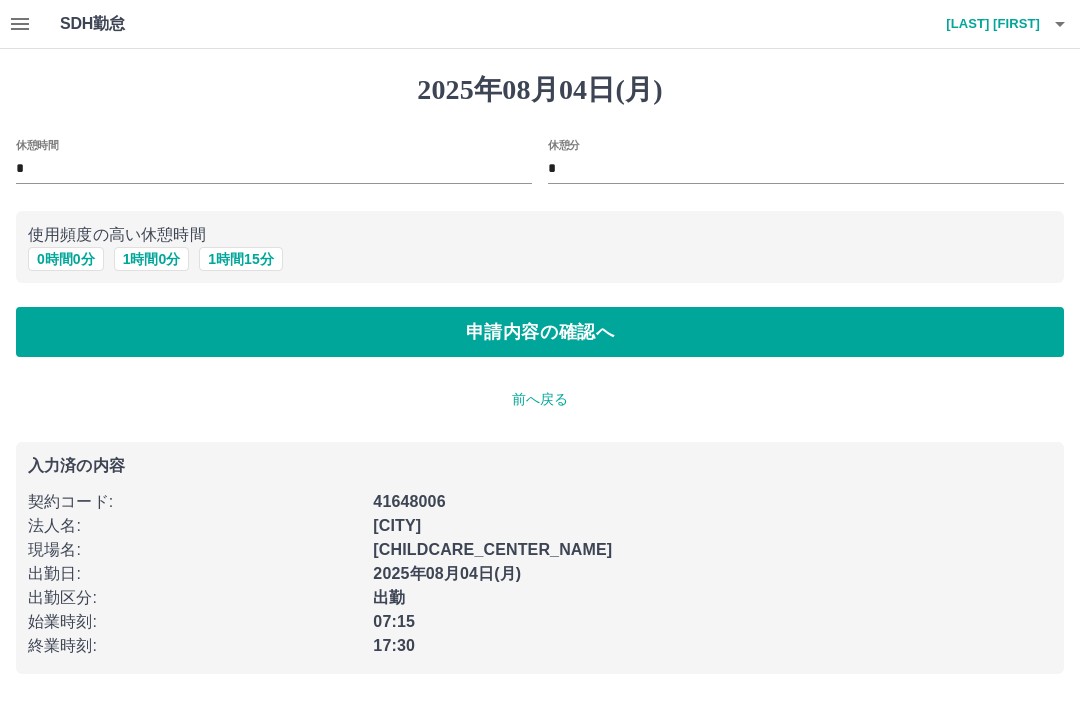 click on "1 時間 0 分" at bounding box center [152, 259] 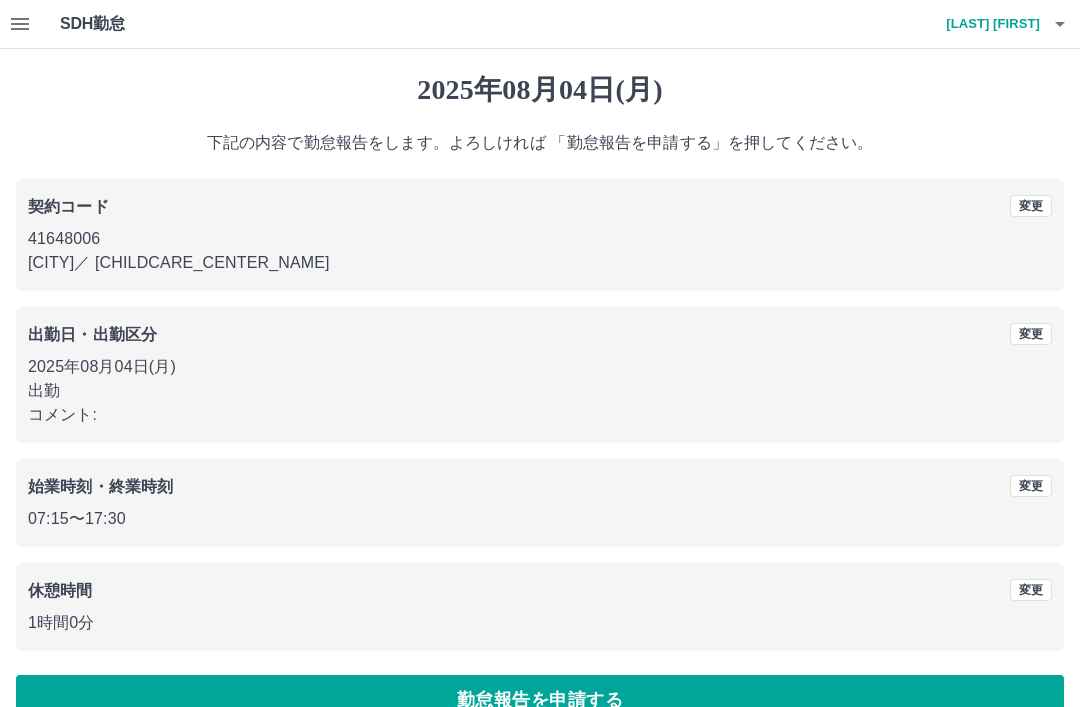 scroll, scrollTop: 41, scrollLeft: 0, axis: vertical 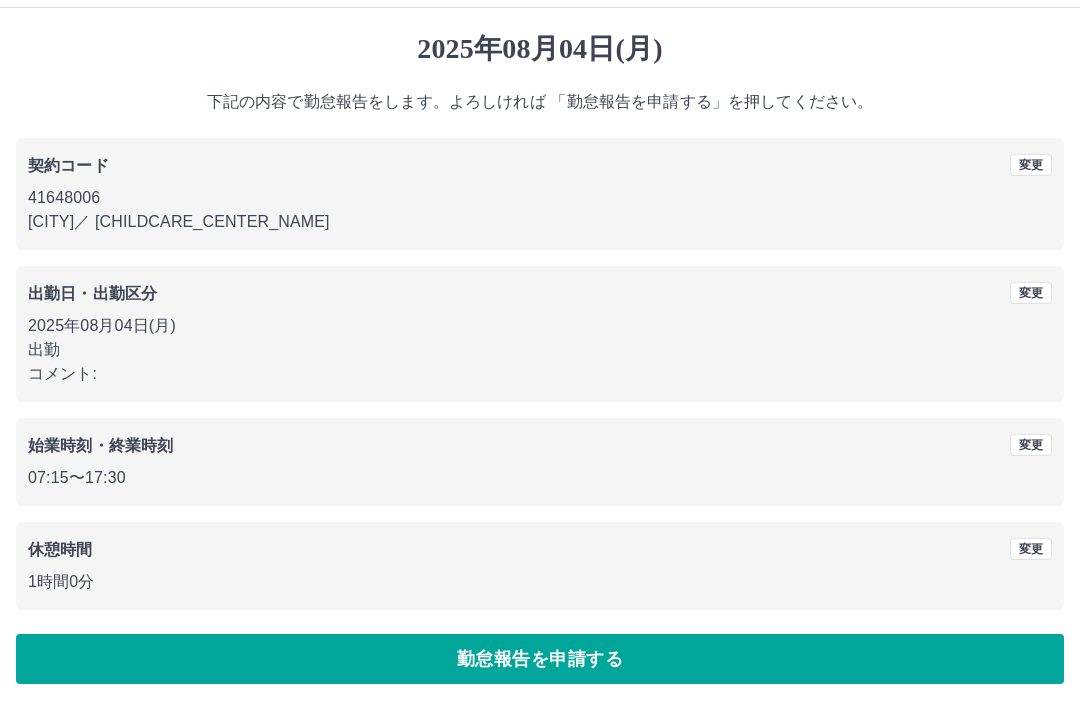 click on "勤怠報告を申請する" at bounding box center [540, 659] 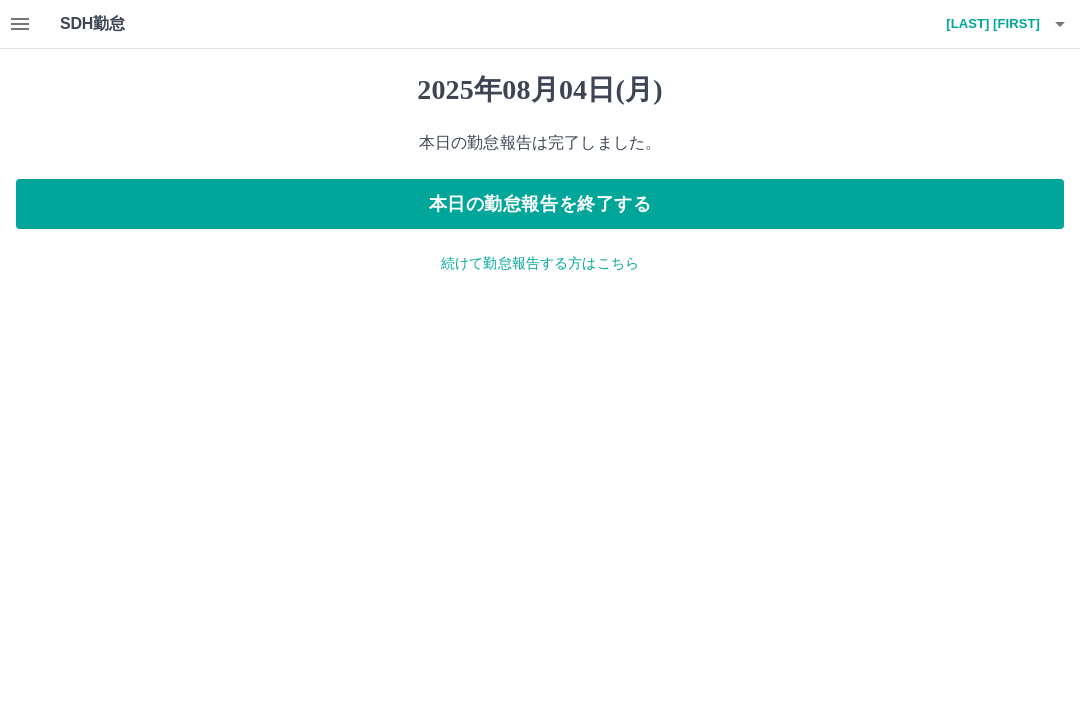 click on "本日の勤怠報告を終了する" at bounding box center [540, 204] 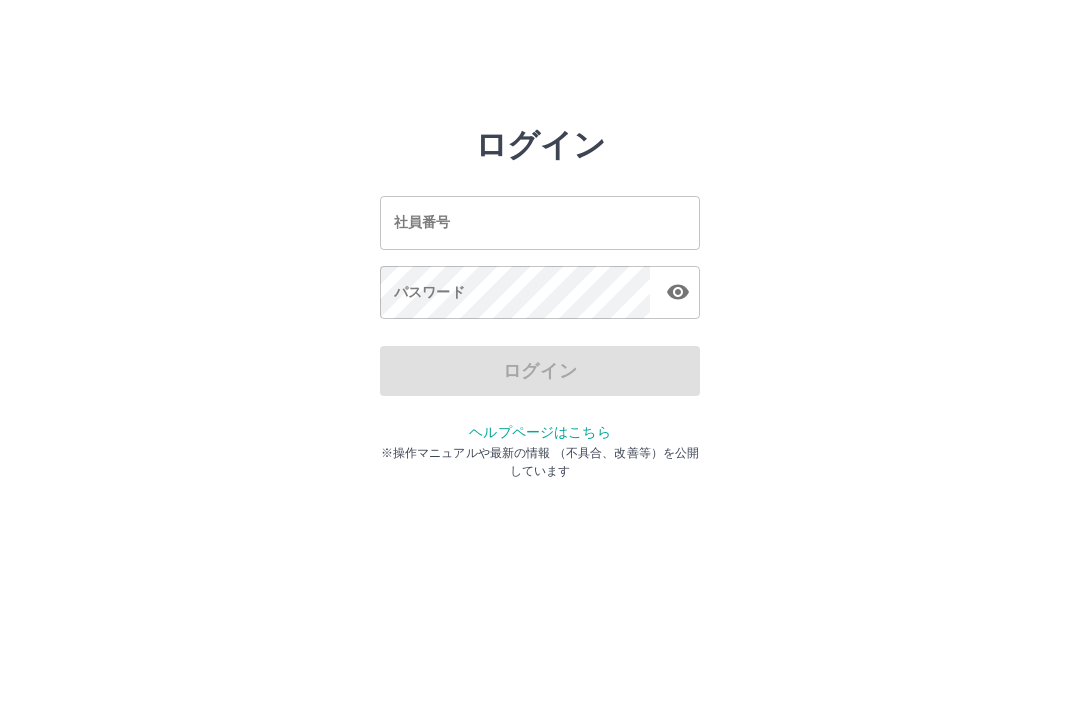 scroll, scrollTop: 0, scrollLeft: 0, axis: both 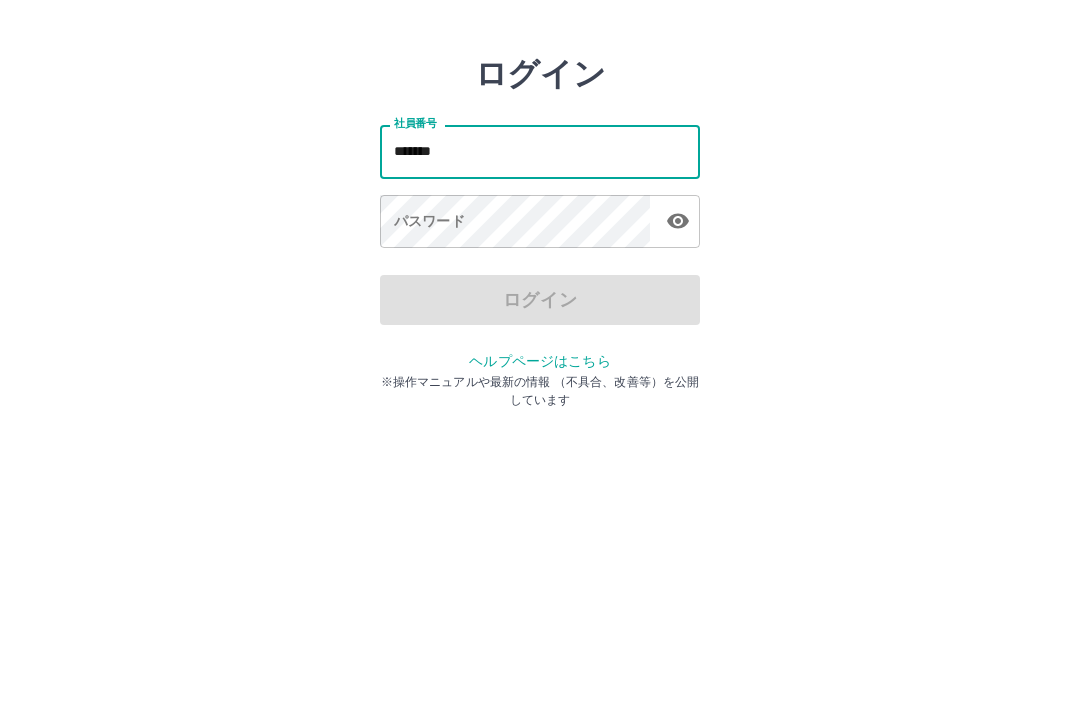 type on "*******" 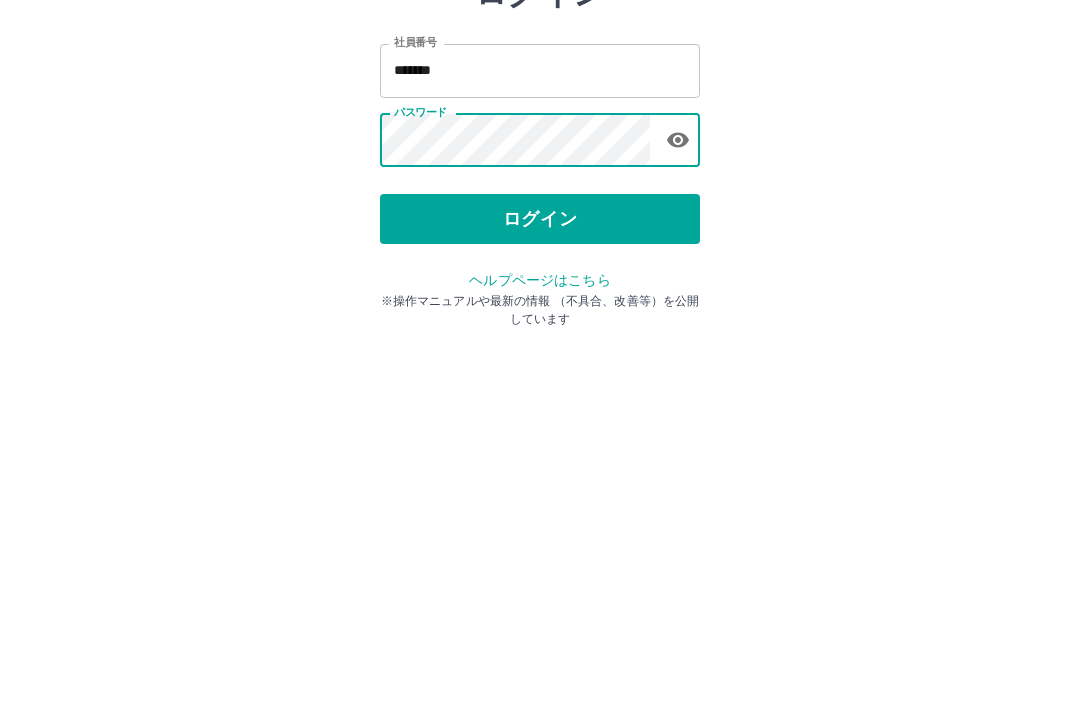 click on "ログイン" at bounding box center (540, 371) 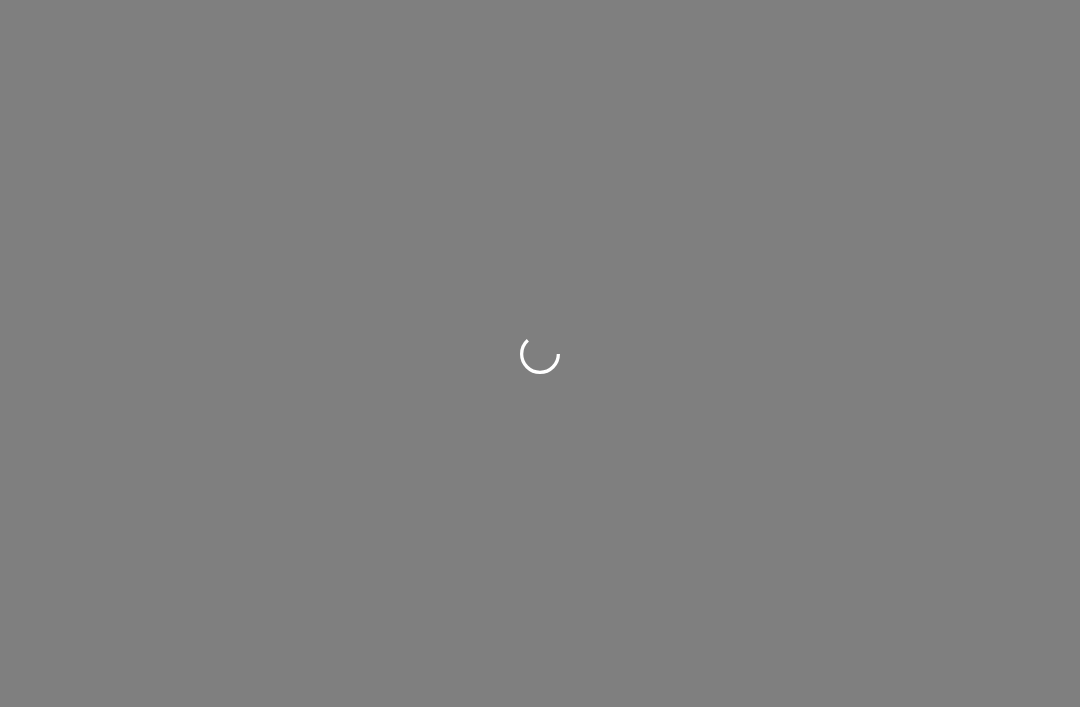 scroll, scrollTop: 0, scrollLeft: 0, axis: both 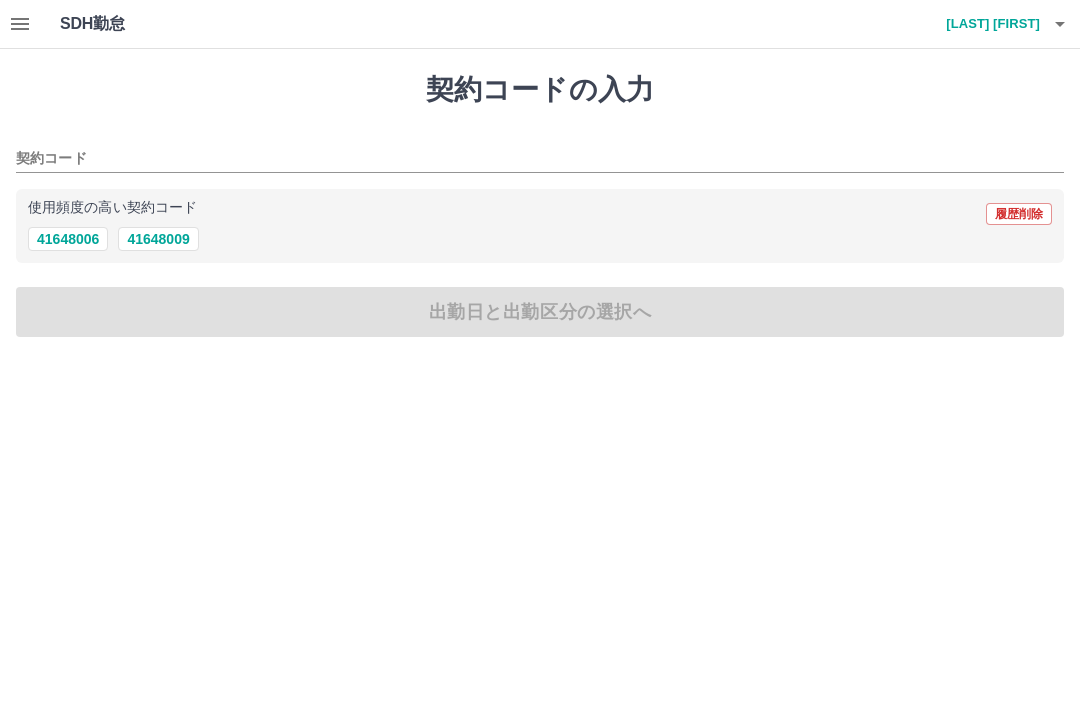 click on "41648006" at bounding box center [68, 239] 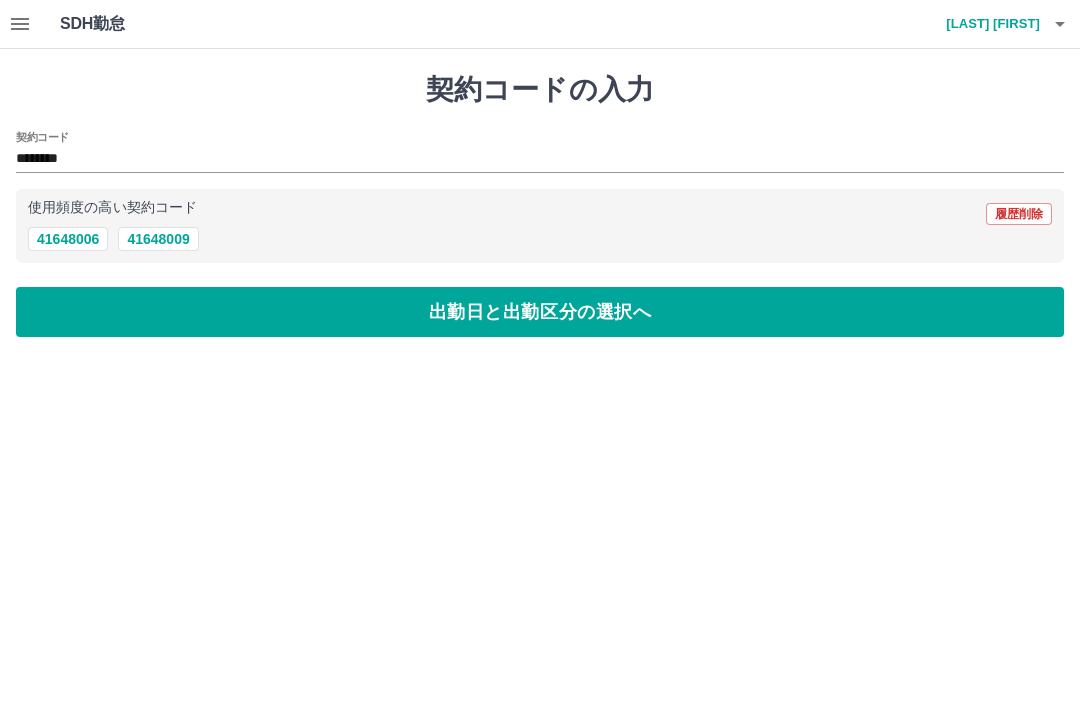 click on "出勤日と出勤区分の選択へ" at bounding box center [540, 312] 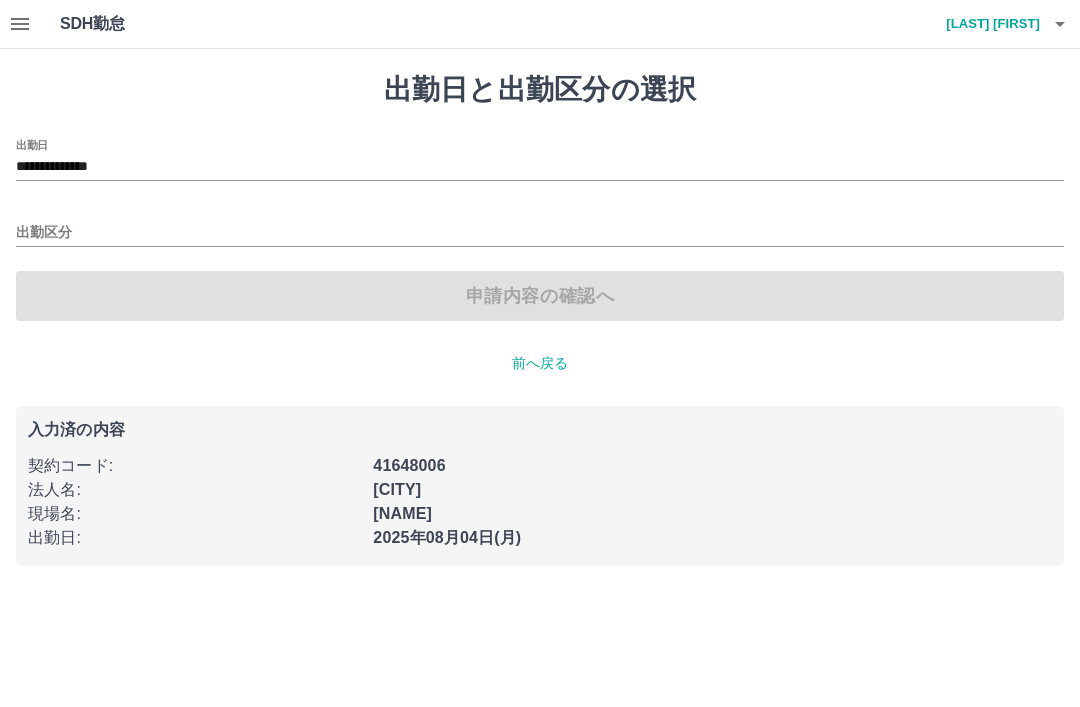 click on "出勤区分" at bounding box center [540, 233] 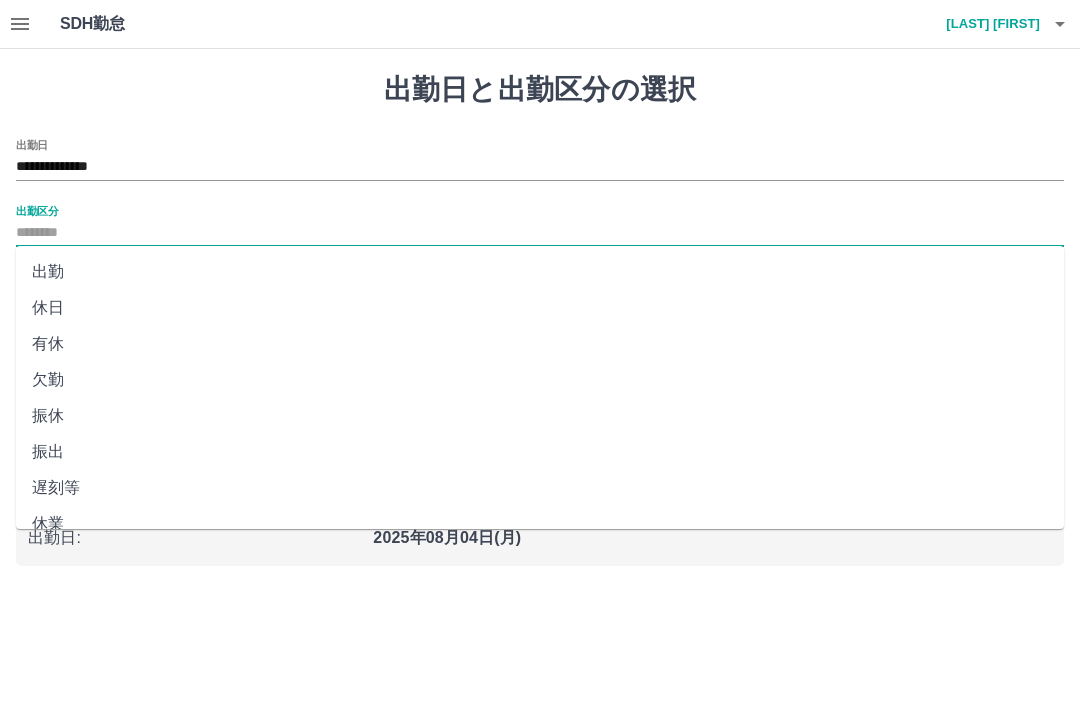 click on "出勤" at bounding box center [540, 272] 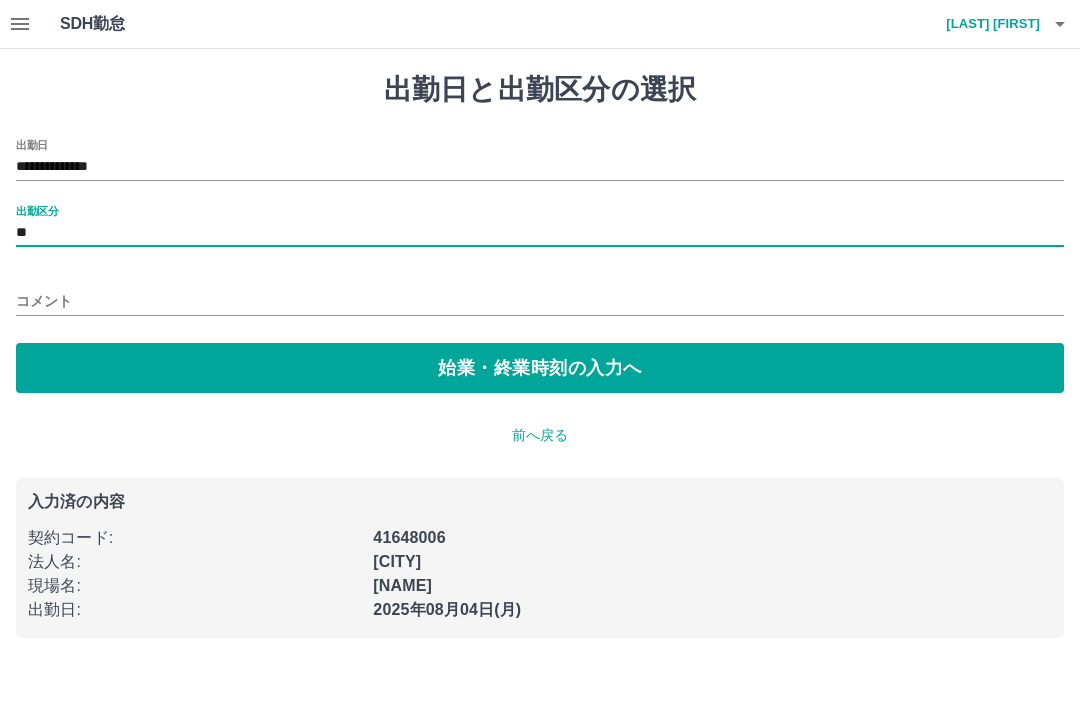 click on "始業・終業時刻の入力へ" at bounding box center (540, 368) 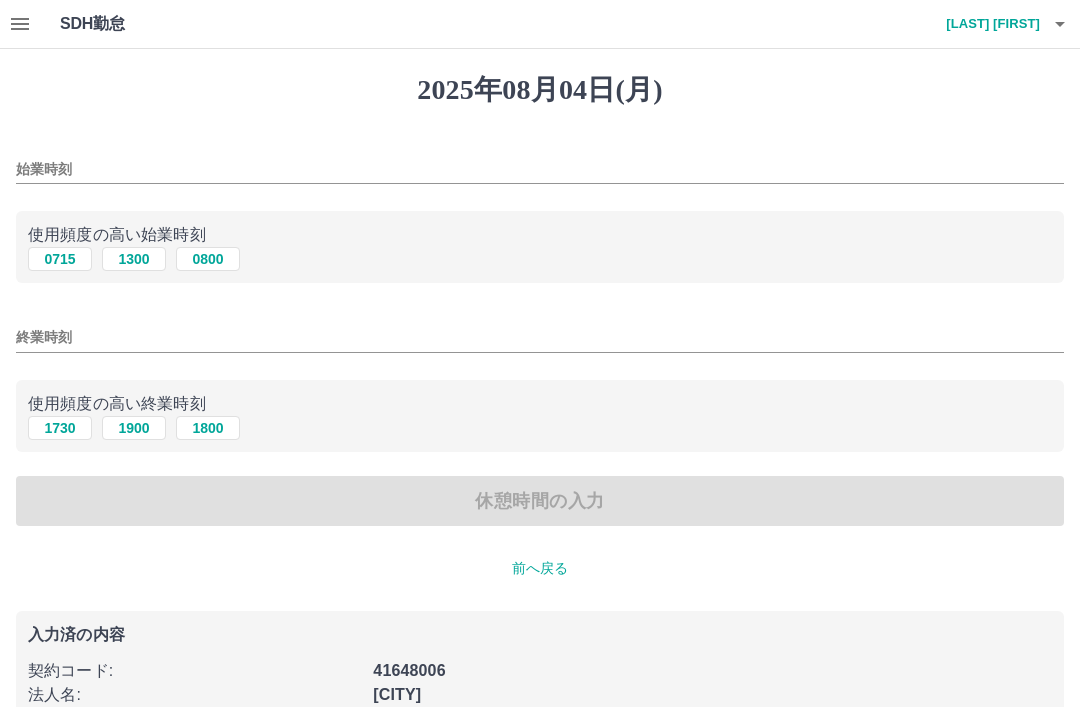 click on "0800" at bounding box center [208, 259] 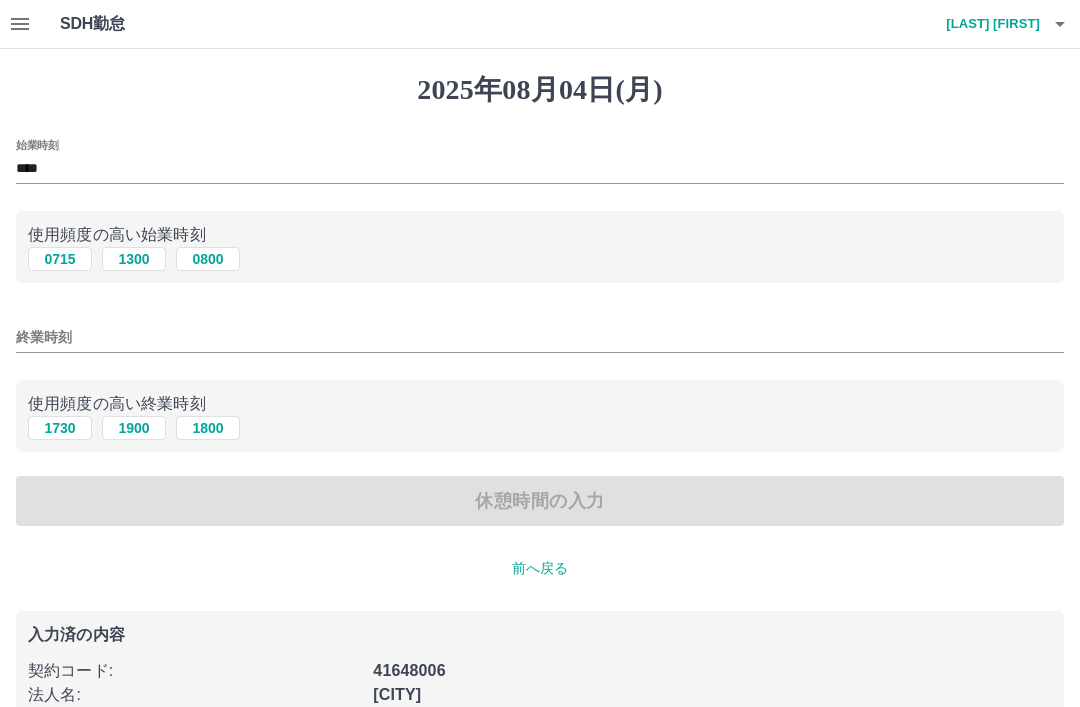 click on "1800" at bounding box center [208, 428] 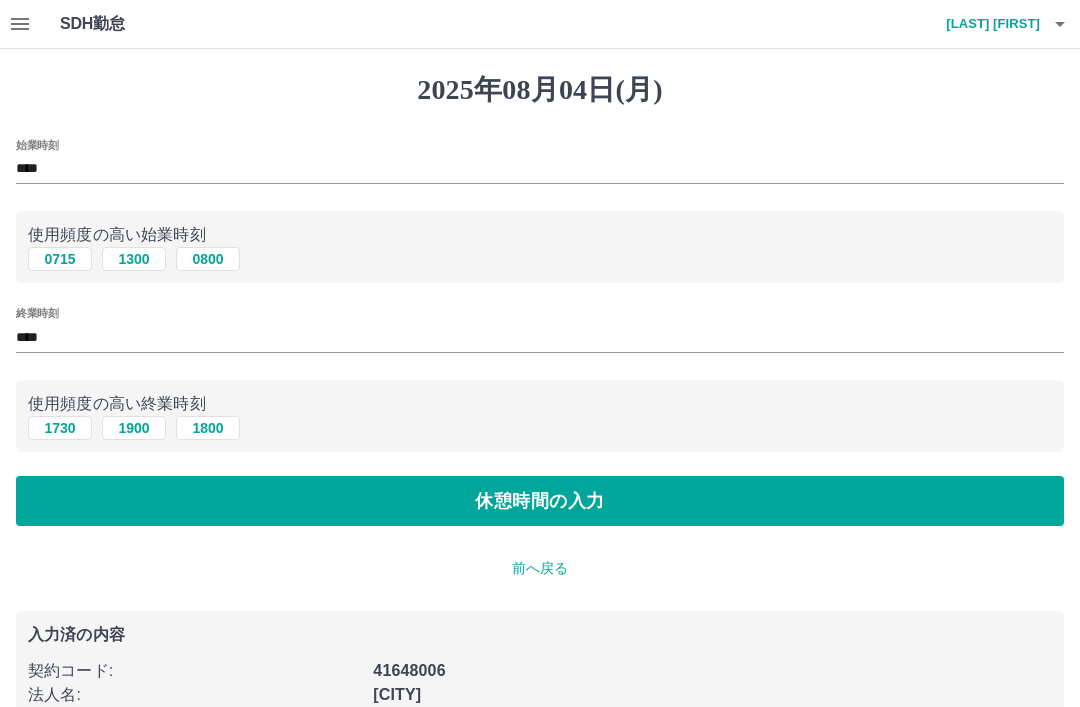 click on "休憩時間の入力" at bounding box center (540, 501) 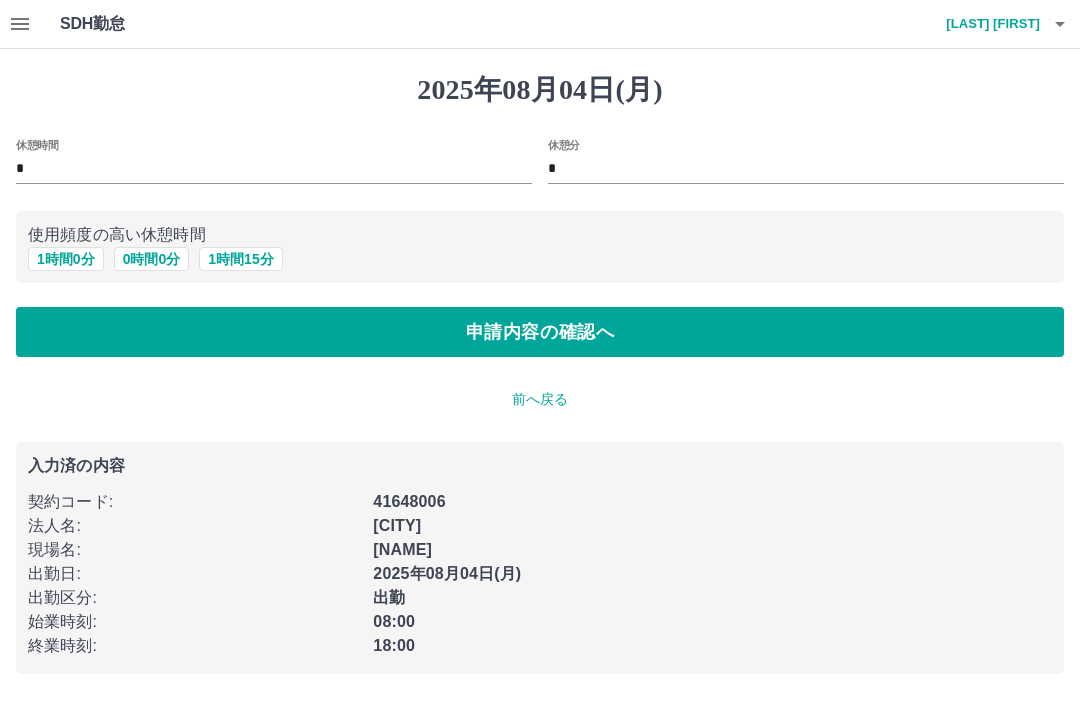 click on "1 時間 0 分" at bounding box center (66, 259) 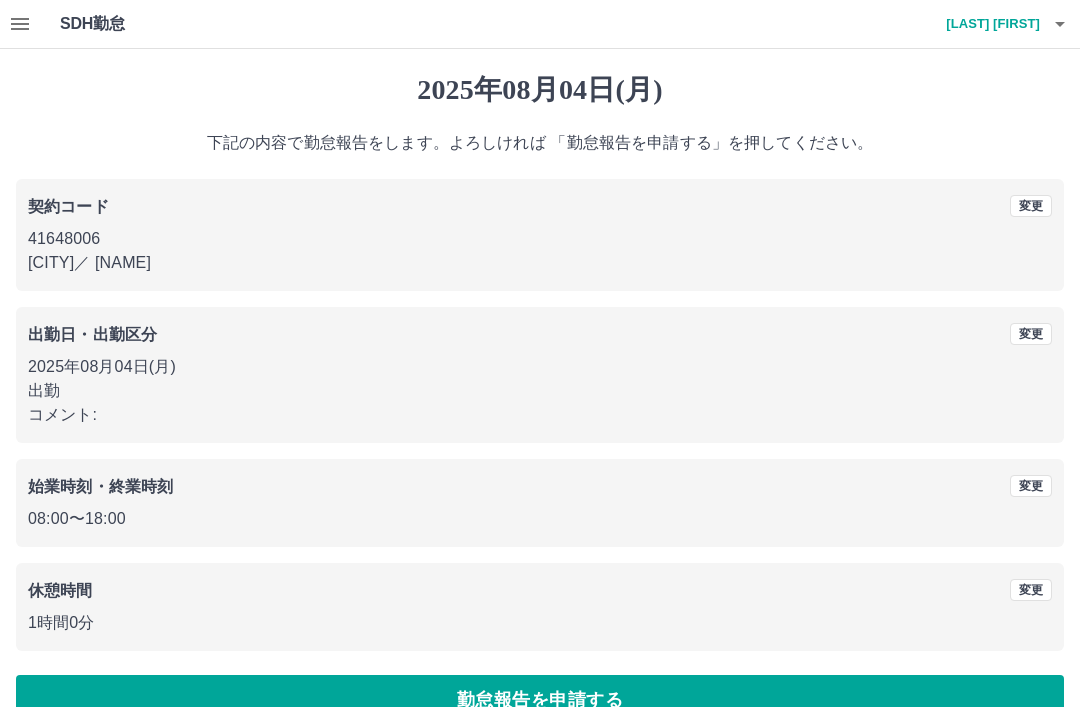 scroll, scrollTop: 41, scrollLeft: 0, axis: vertical 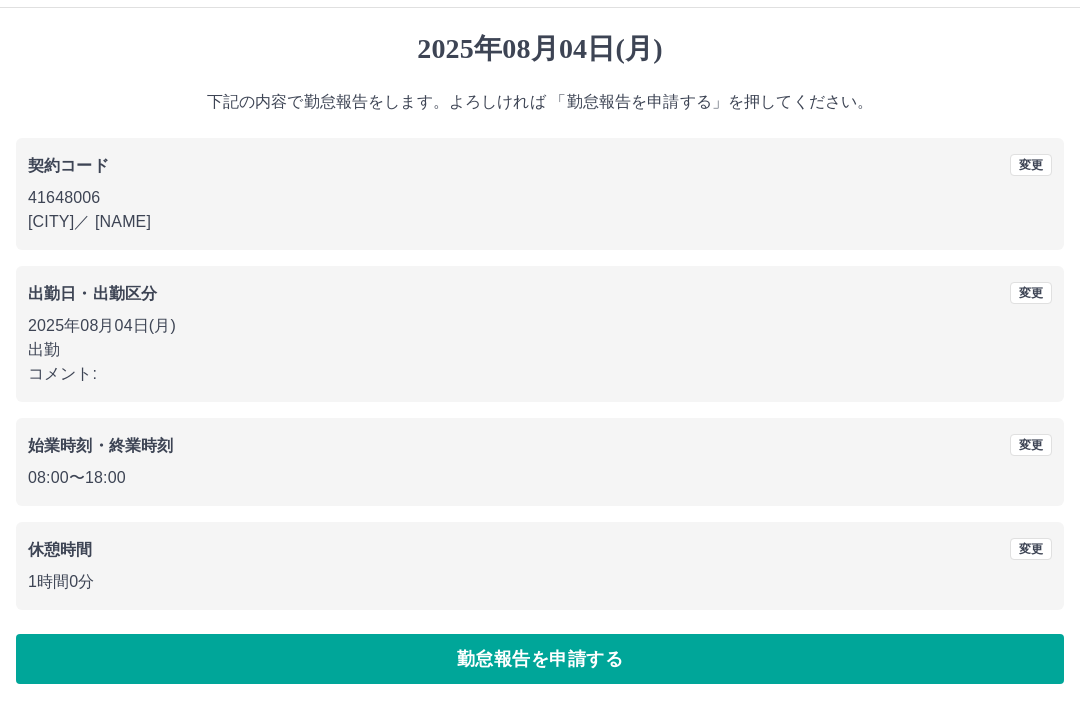 click on "勤怠報告を申請する" at bounding box center [540, 659] 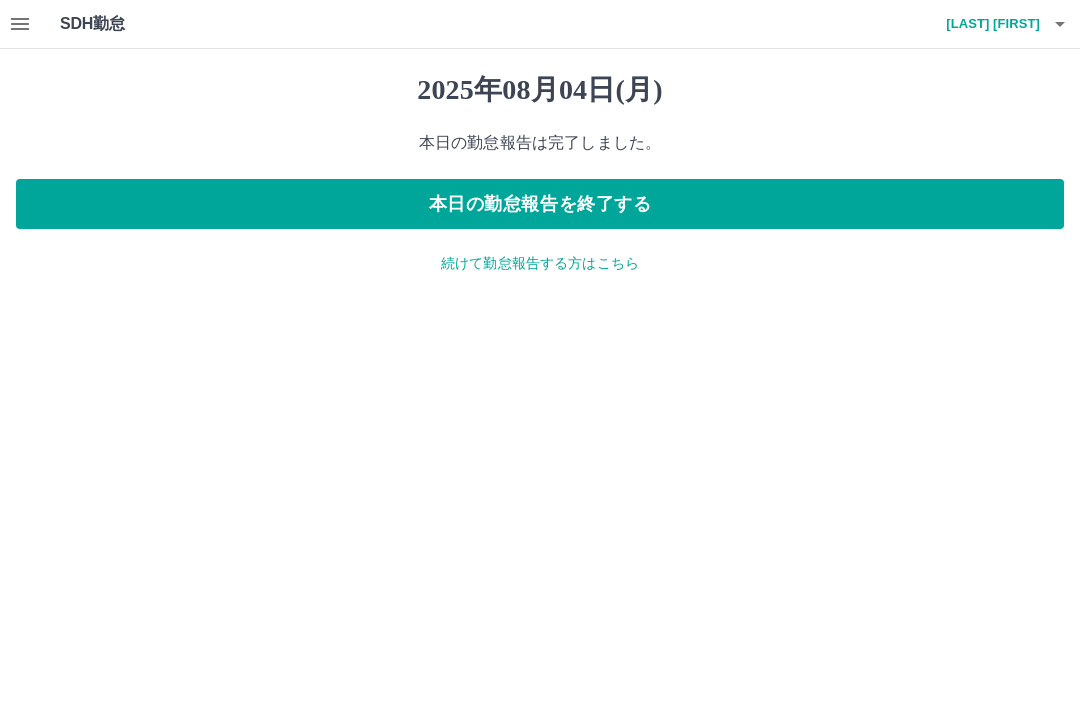 scroll, scrollTop: 0, scrollLeft: 0, axis: both 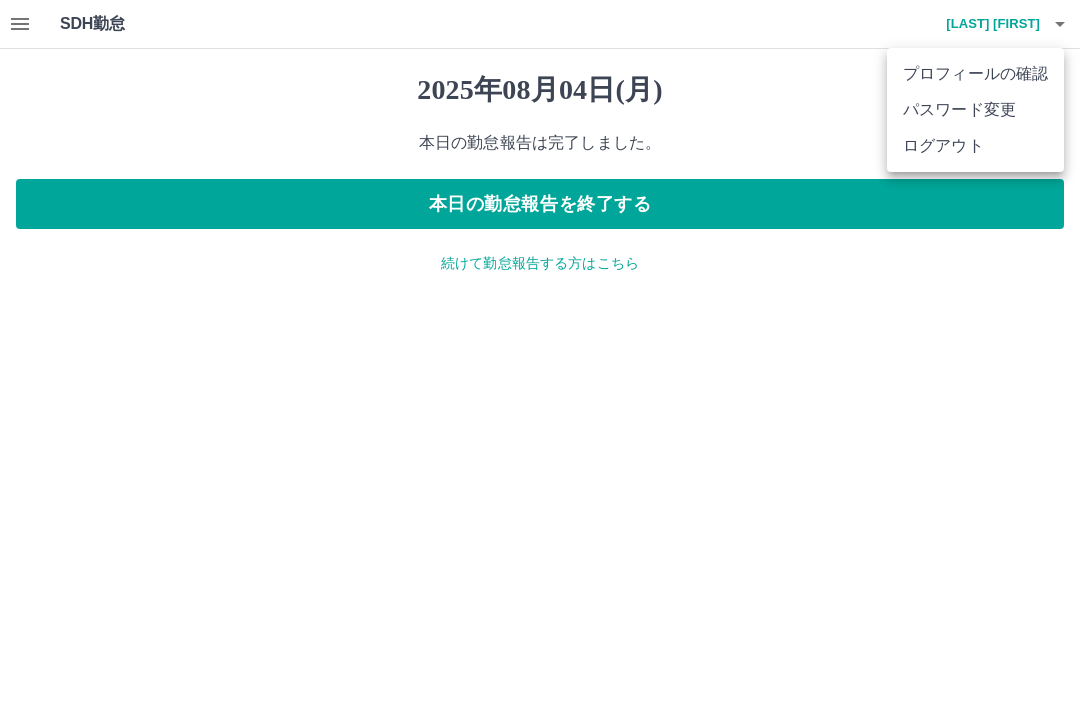 click on "ログアウト" at bounding box center [975, 146] 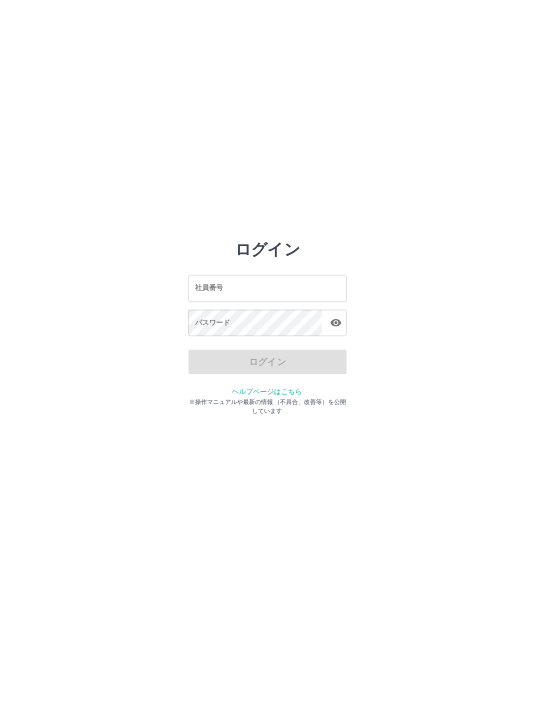 scroll, scrollTop: 0, scrollLeft: 0, axis: both 